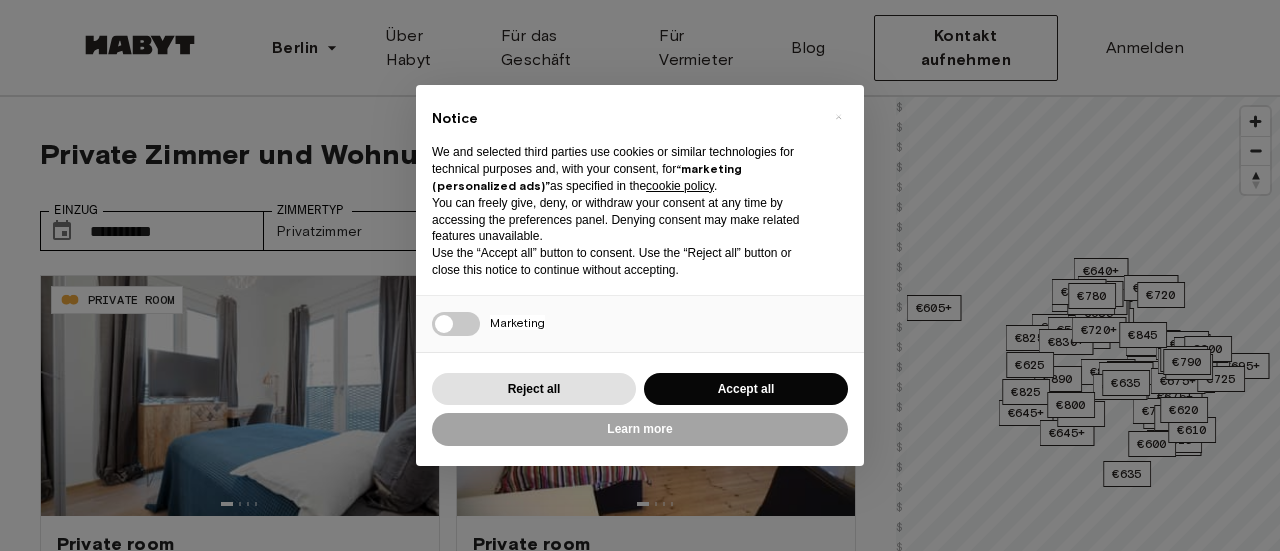 scroll, scrollTop: 0, scrollLeft: 0, axis: both 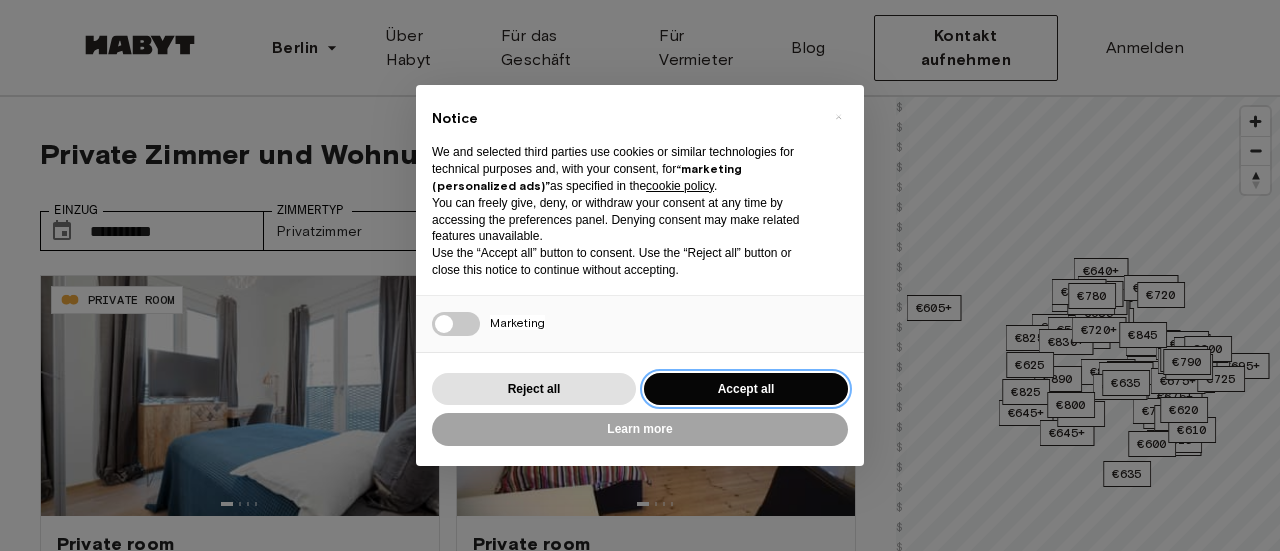 click on "Accept all" at bounding box center [746, 389] 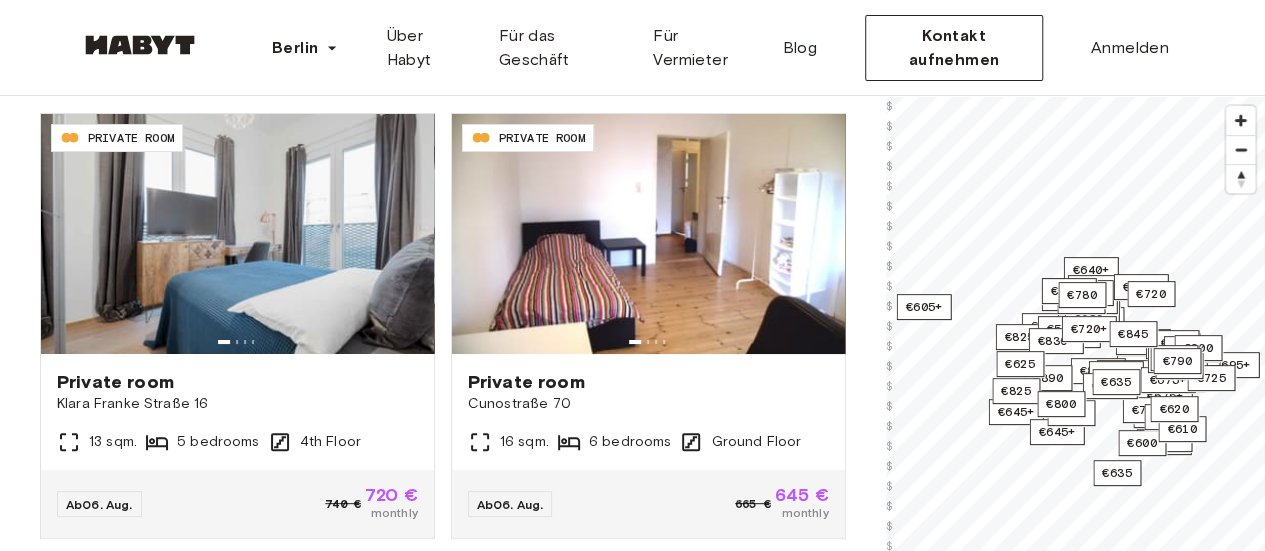 scroll, scrollTop: 0, scrollLeft: 0, axis: both 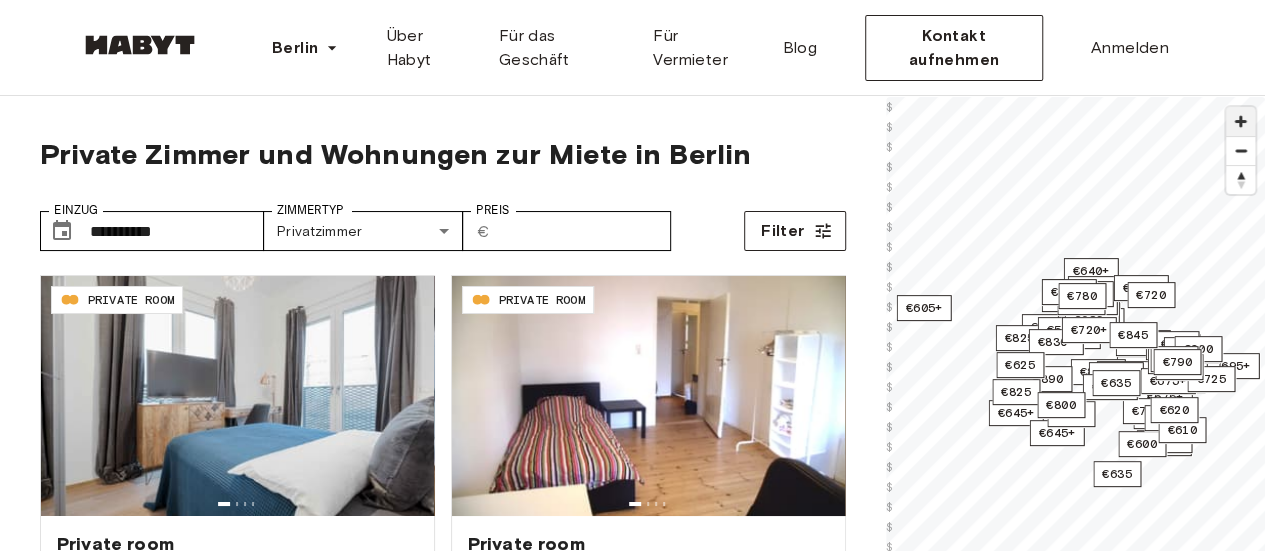 click at bounding box center [1240, 121] 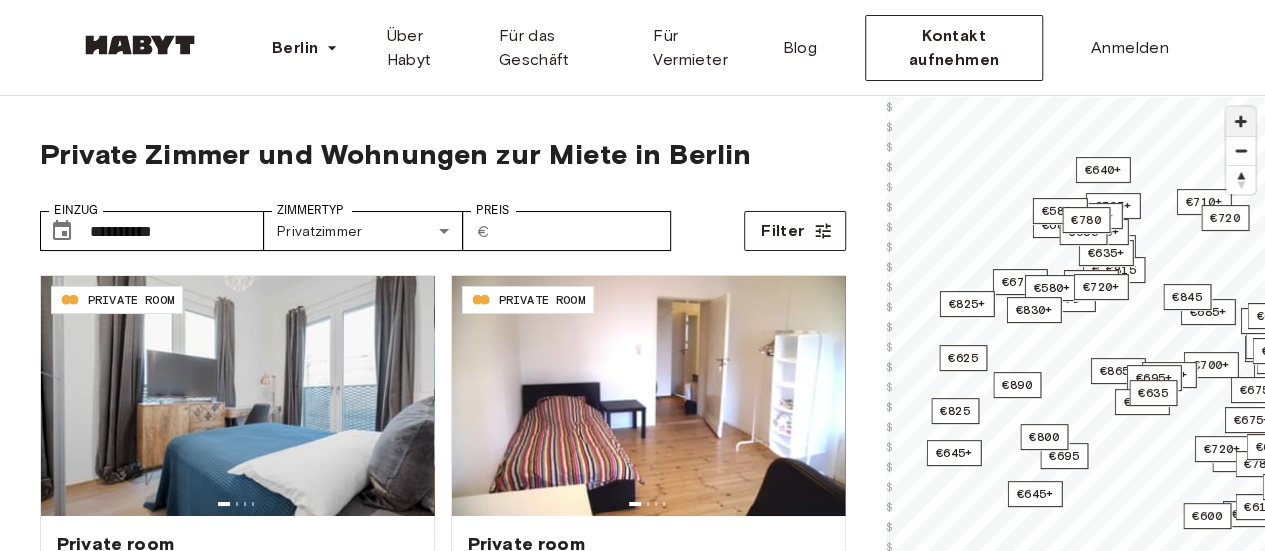 click at bounding box center (1240, 121) 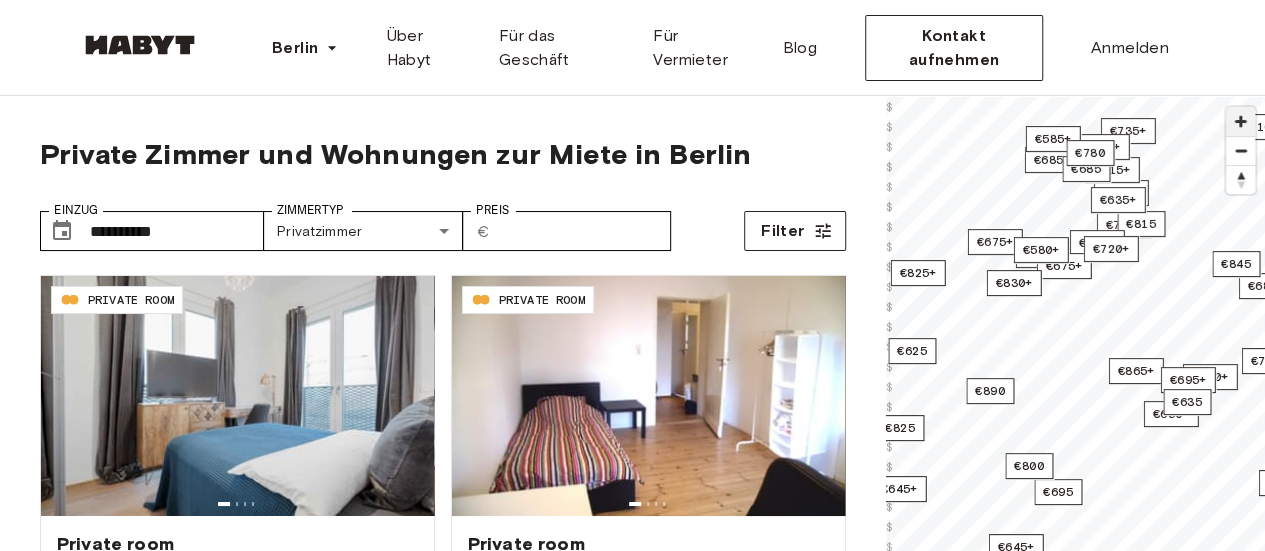 click at bounding box center (1240, 121) 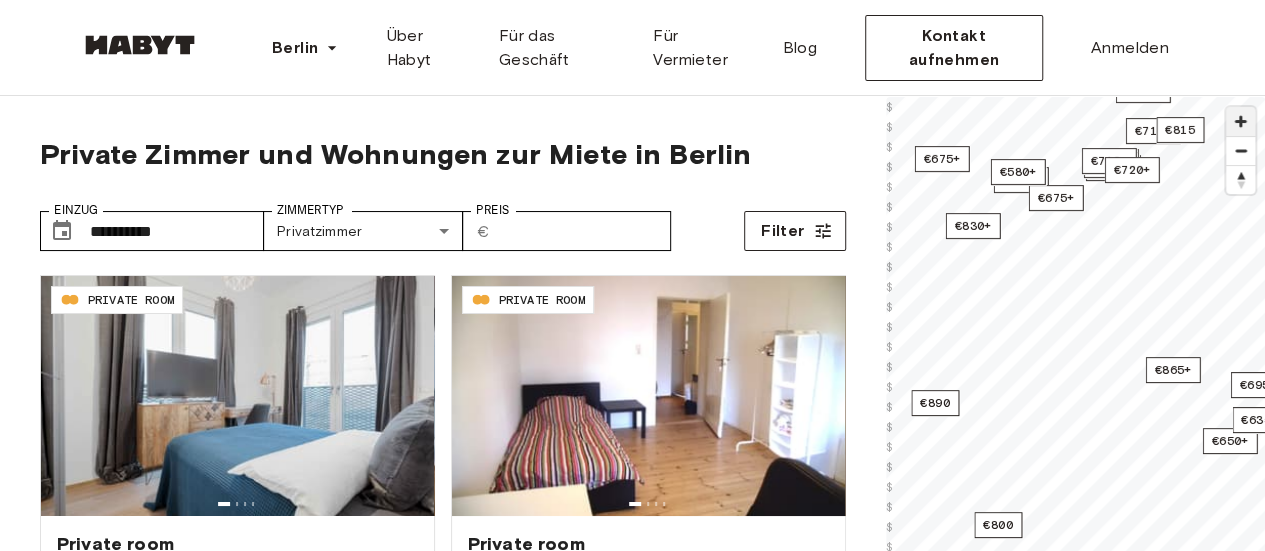 click at bounding box center (1240, 121) 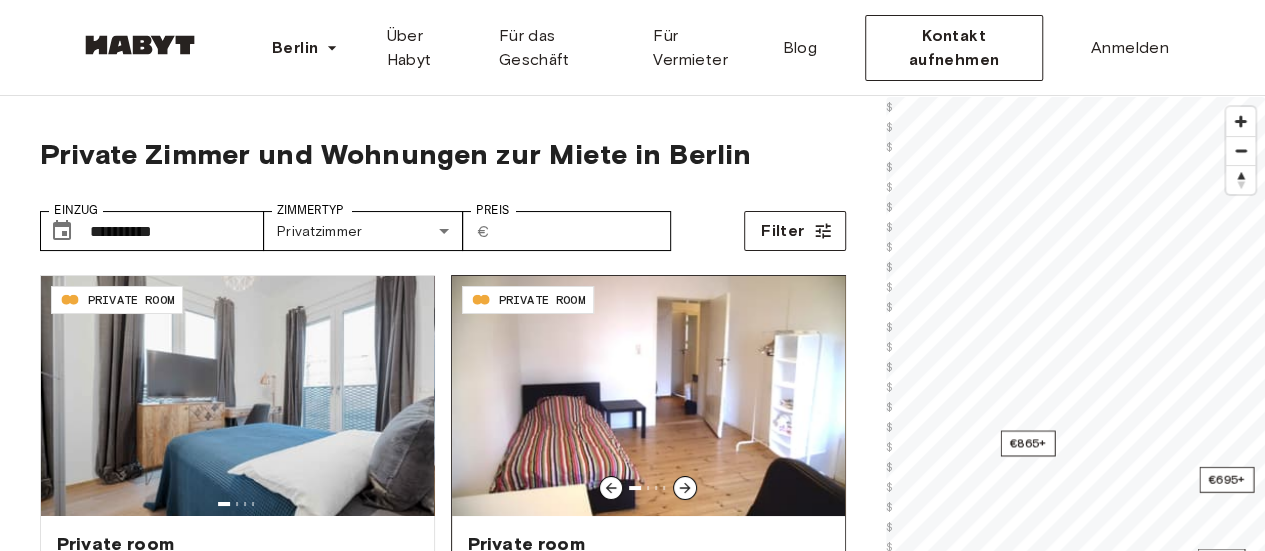 click on "**********" at bounding box center [632, 461] 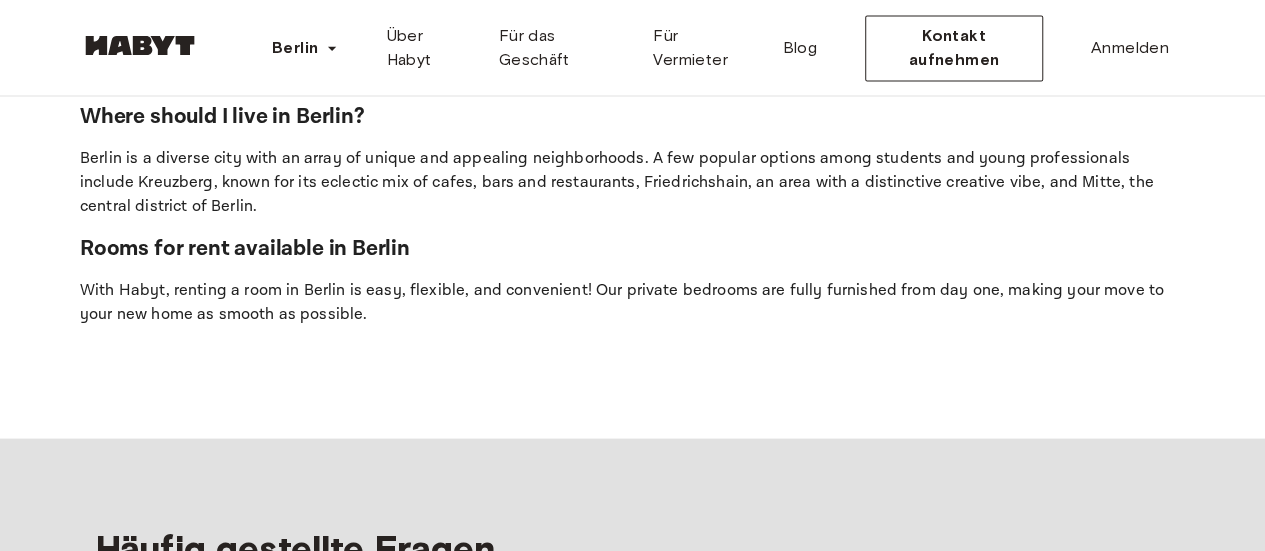 scroll, scrollTop: 2000, scrollLeft: 0, axis: vertical 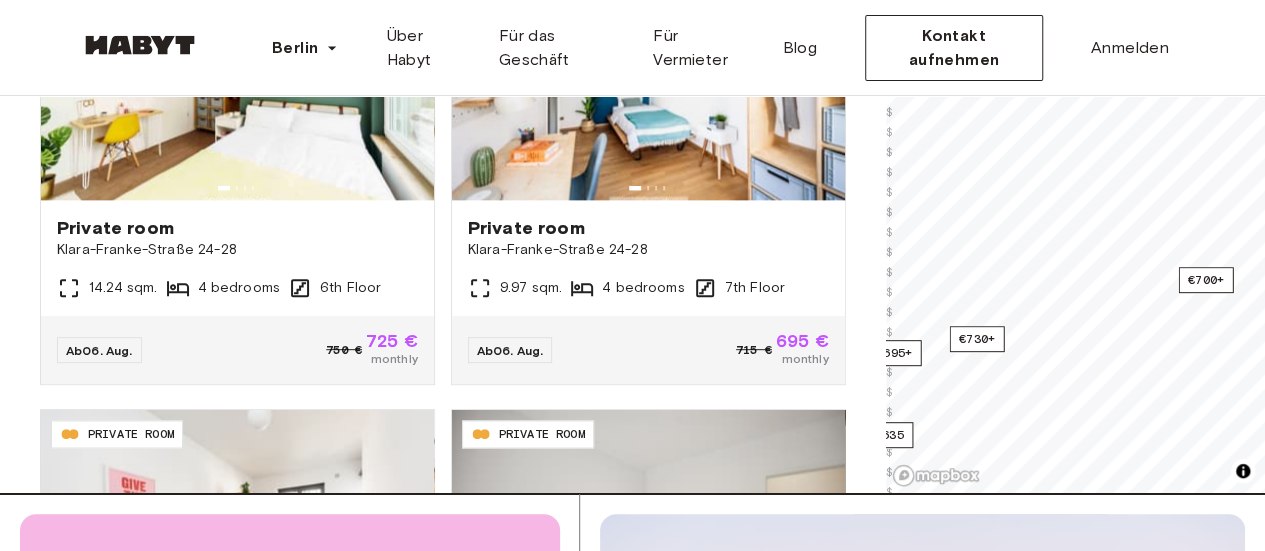 click on "**********" at bounding box center [632, 2059] 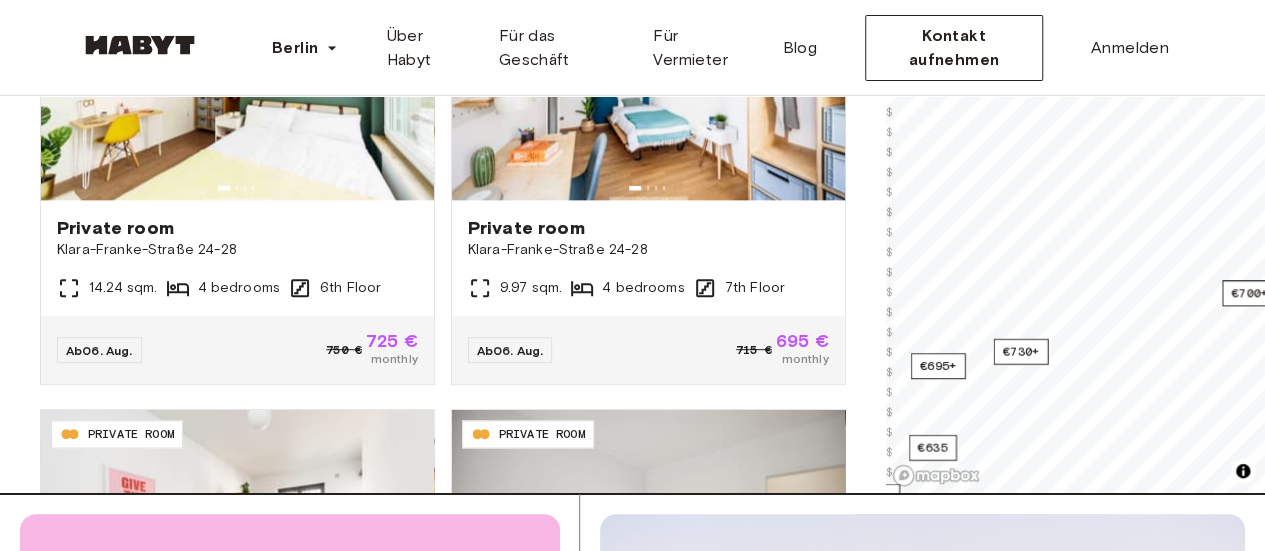 click on "**********" at bounding box center [632, 2059] 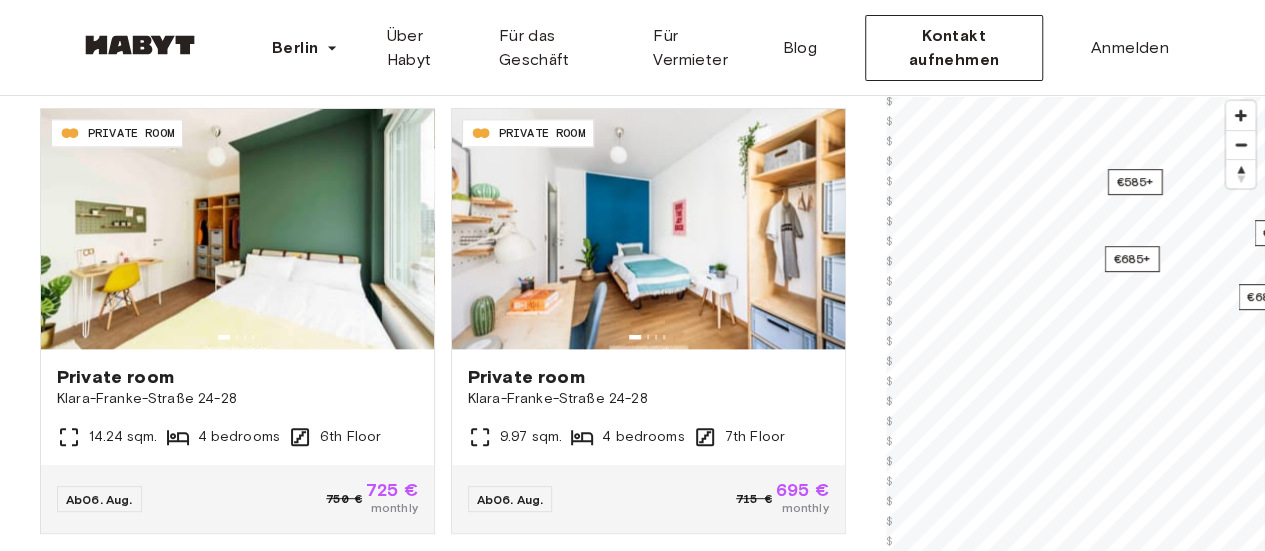 scroll, scrollTop: 0, scrollLeft: 0, axis: both 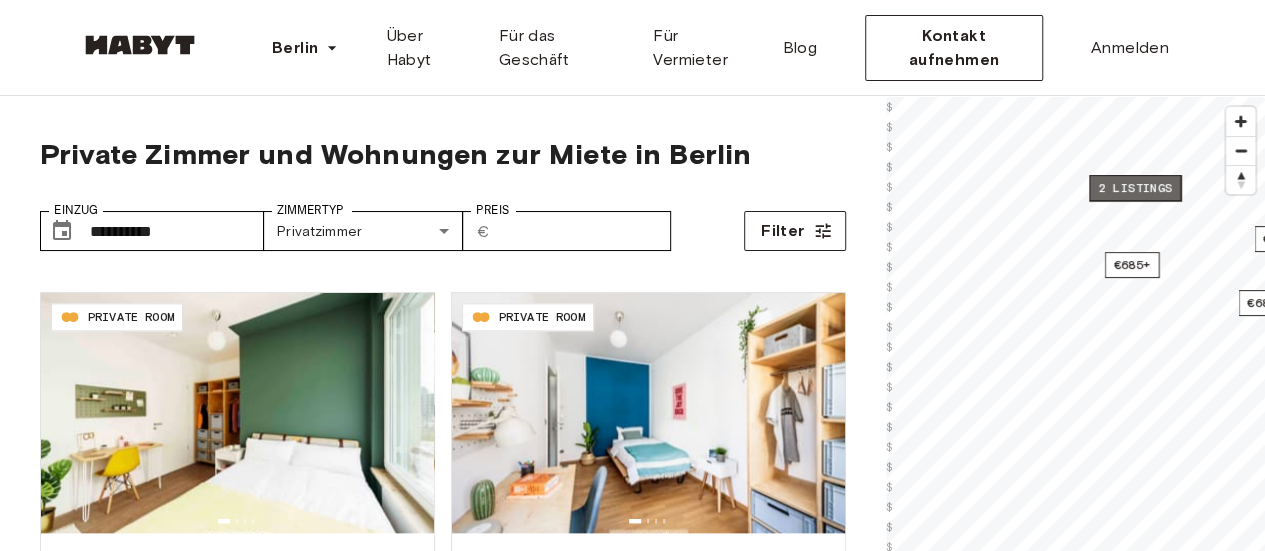 click on "2 listings" at bounding box center [1135, 188] 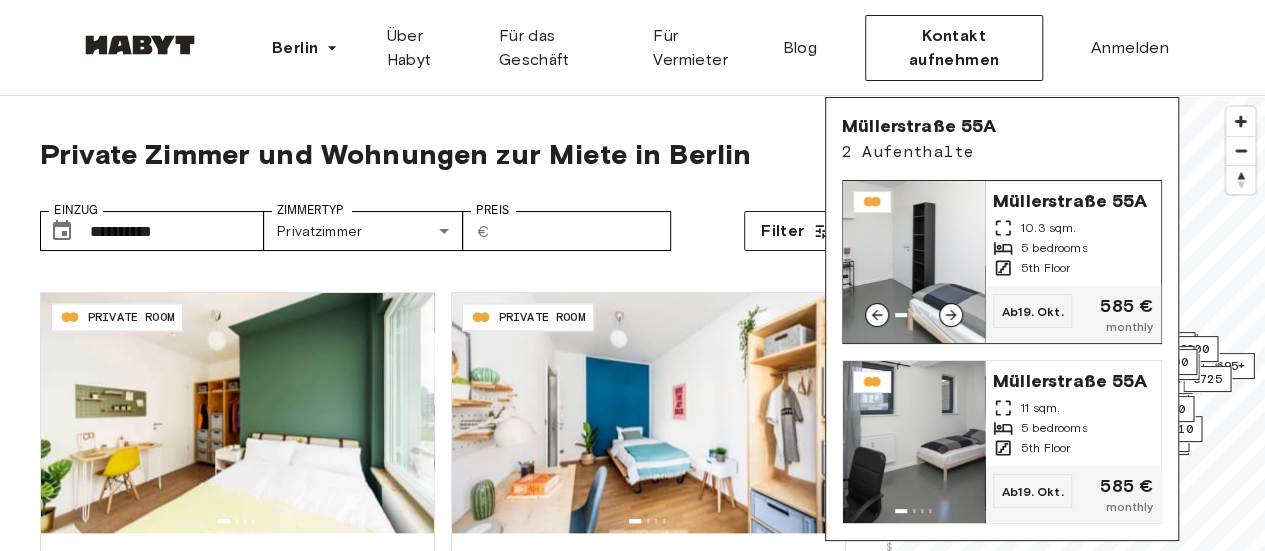 scroll, scrollTop: 333, scrollLeft: 0, axis: vertical 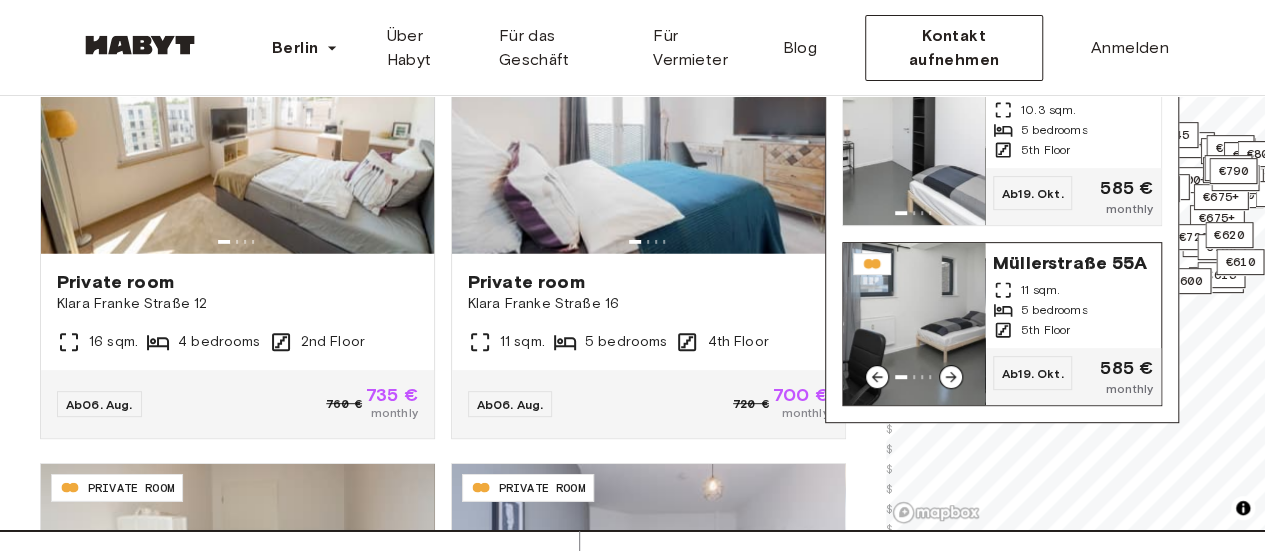 click at bounding box center (914, 324) 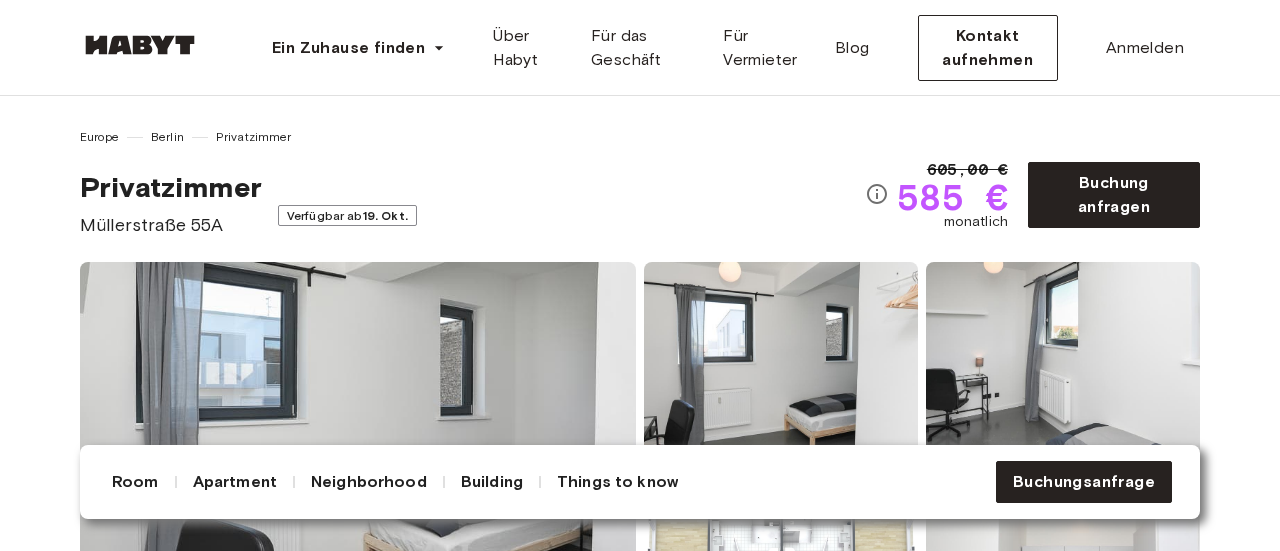 scroll, scrollTop: 333, scrollLeft: 0, axis: vertical 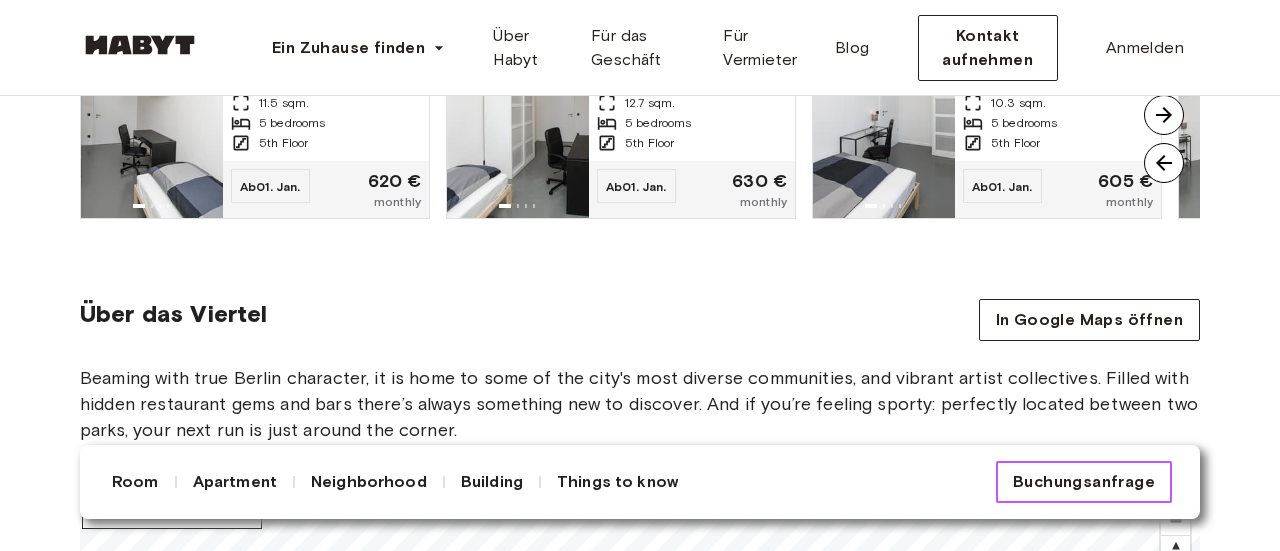 click on "Buchungsanfrage" at bounding box center [1084, 482] 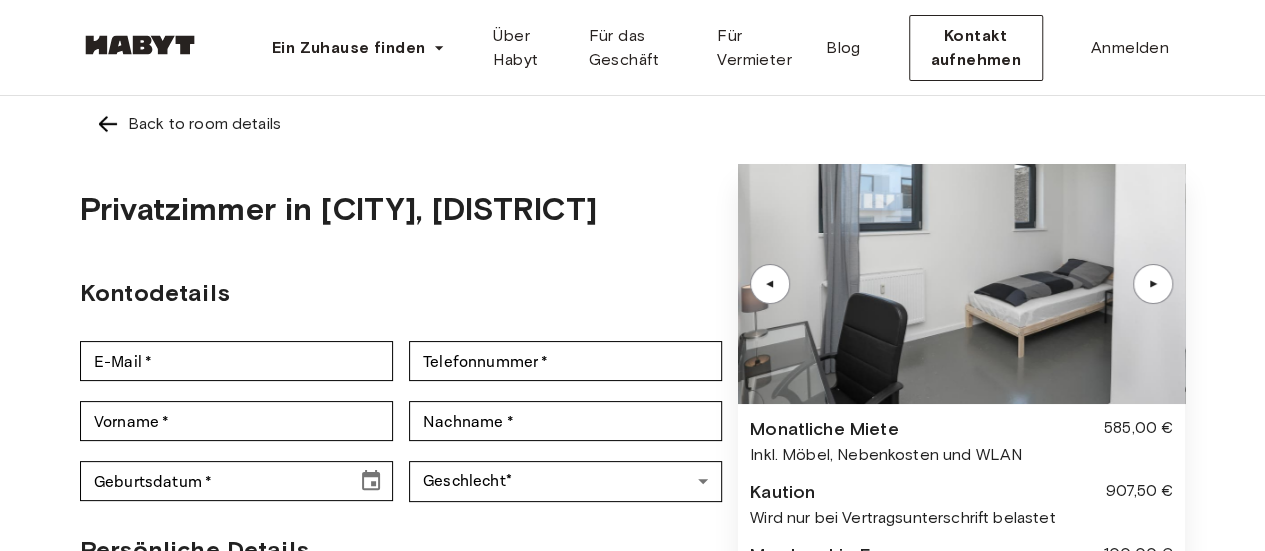 scroll, scrollTop: 333, scrollLeft: 0, axis: vertical 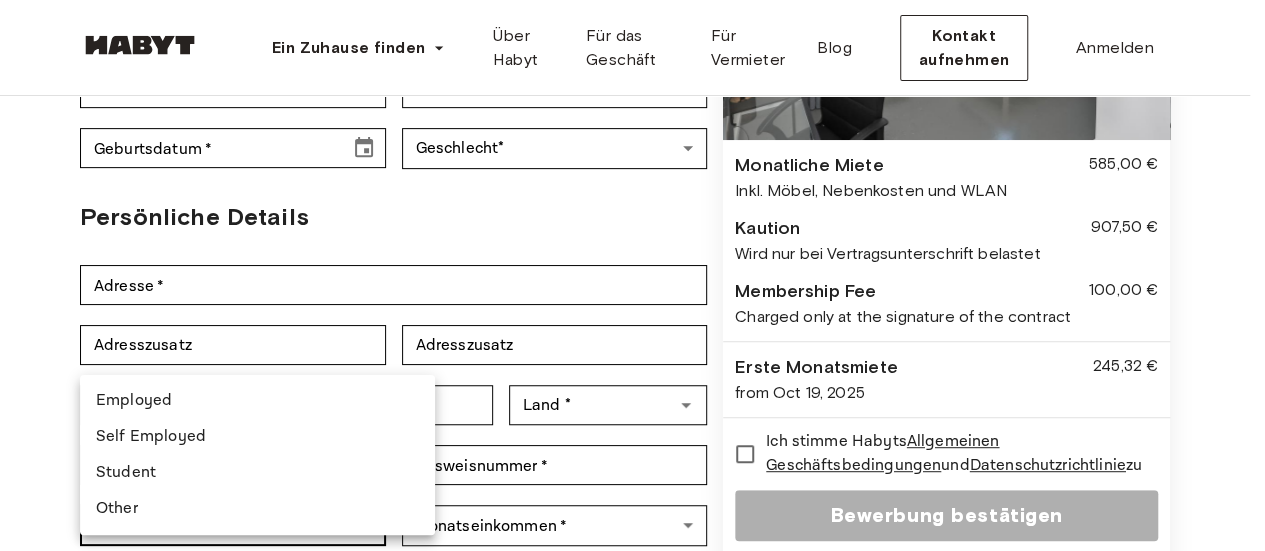 click on "Ein Zuhause finden Europe Amsterdam Berlin Frankfurt Hamburg Lissabon Madrid Mailand Modena Paris Turin München Rotterdam Stuttgart Düsseldorf Köln Zürich Den Haag Graz Brüssel Leipzig Asia Hongkong Singapur Seoul Phuket Tokyo Über Habyt Für das Geschäft Für Vermieter Blog Kontakt aufnehmen Anmelden Back to room details Privatzimmer in Berlin, Wedding Kontodetails E-Mail   * E-Mail   * Telefonnummer   * Telefonnummer   * Vorname   * Vorname   * Nachname   * Nachname   * Geburtsdatum   * Geburtsdatum   * Geschlecht  * ​ Geschlecht Persönliche Details Adresse   * Adresse   * Adresszusatz Adresszusatz Adresszusatz Adresszusatz Postleitzahl   * Postleitzahl   * Stadt   * Stadt   * Land * Land * Nationality Nationality Ausweisnummer   * Ausweisnummer   * Beschäftigungsstatus   * ​ Beschäftigungsstatus   * Monatseinkommen   * ​ Monatseinkommen   * ▲ ▲ Monatliche Miete 585,00 € Inkl. Möbel, Nebenkosten und WLAN Kaution 907,50 € Membership Fee" at bounding box center (632, 574) 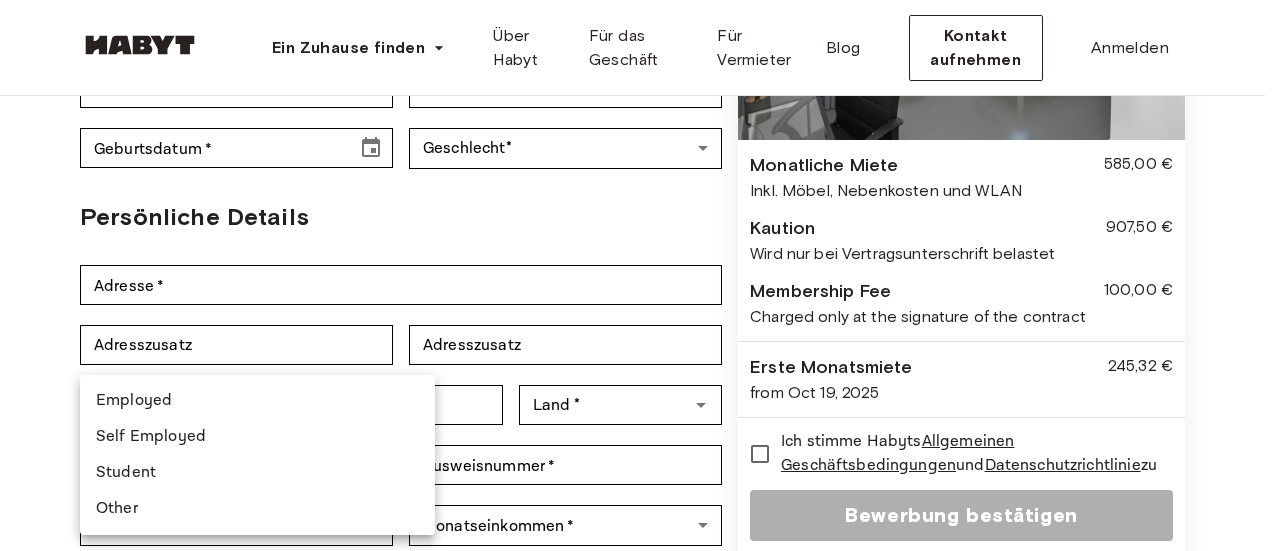 click at bounding box center [640, 275] 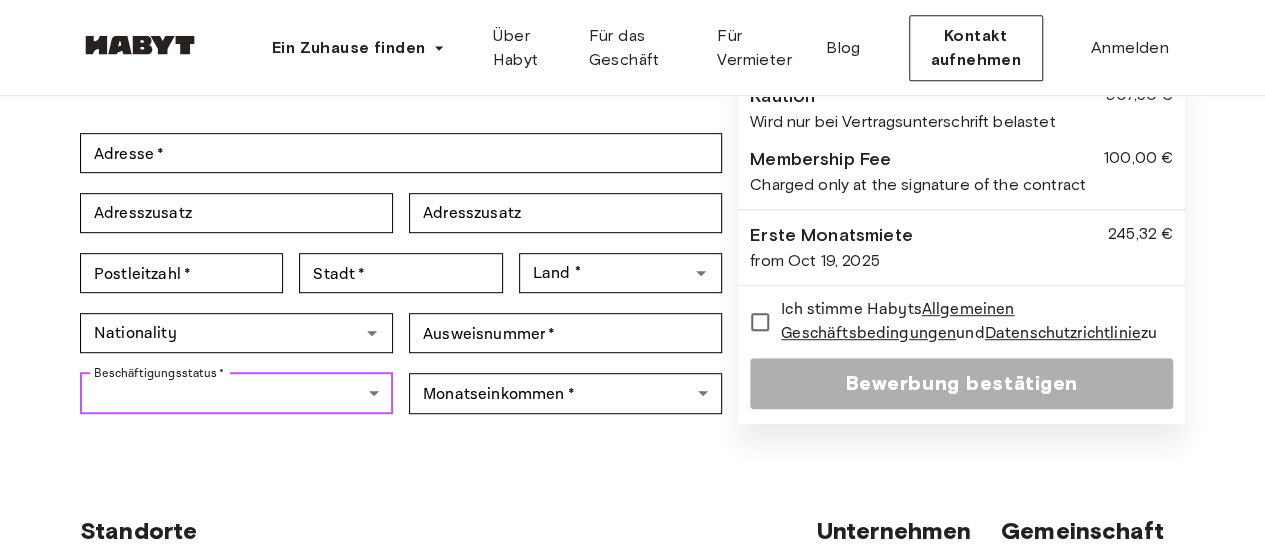 scroll, scrollTop: 666, scrollLeft: 0, axis: vertical 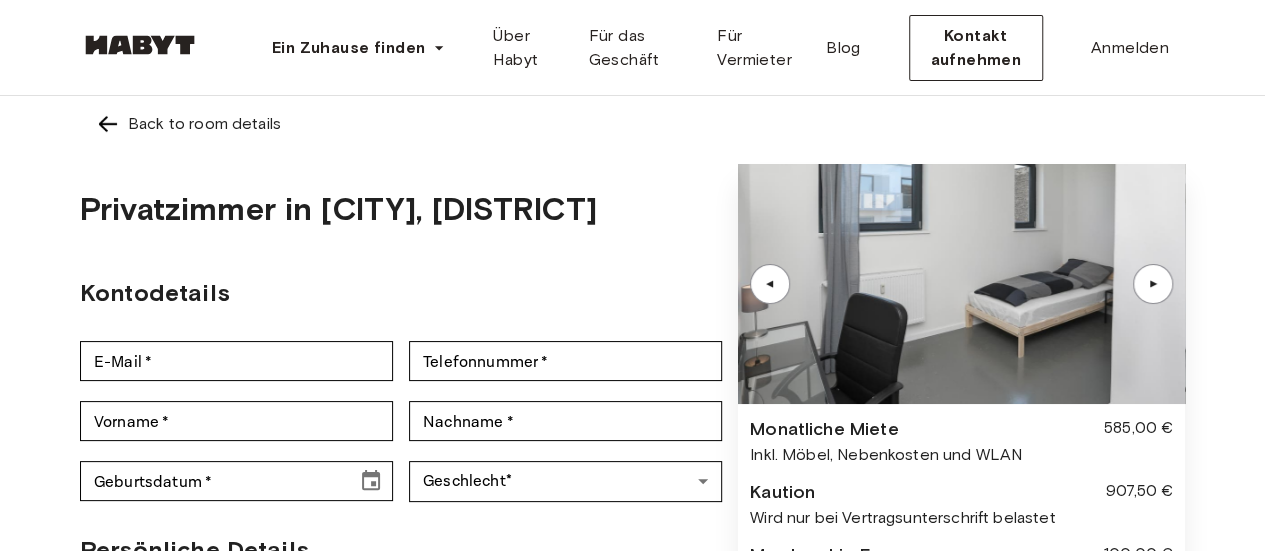 click at bounding box center (140, 45) 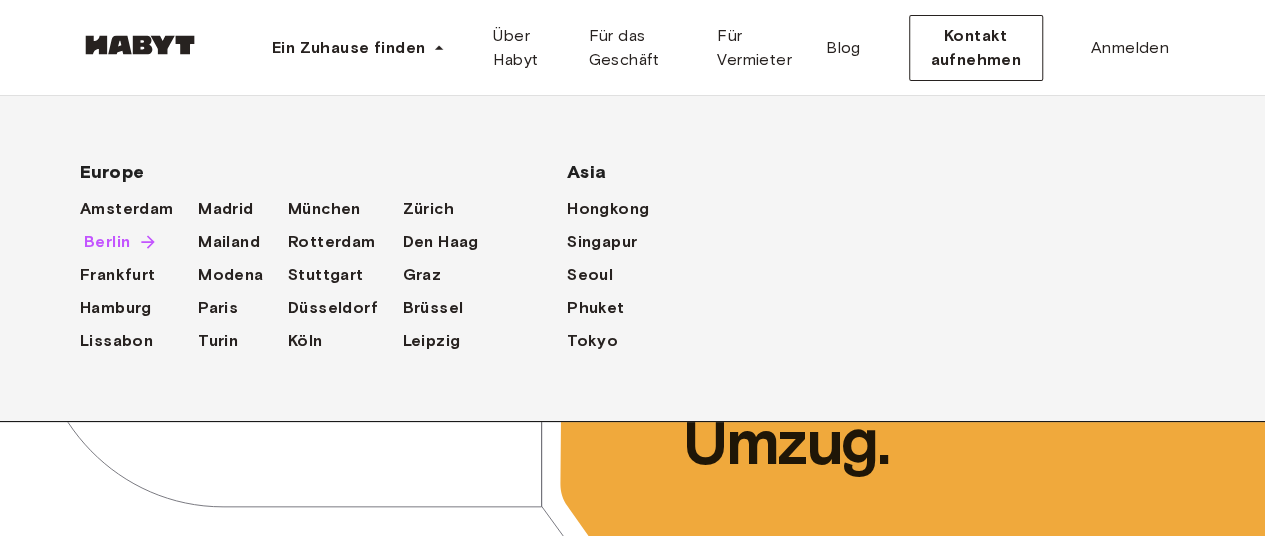 click on "Berlin" at bounding box center (107, 242) 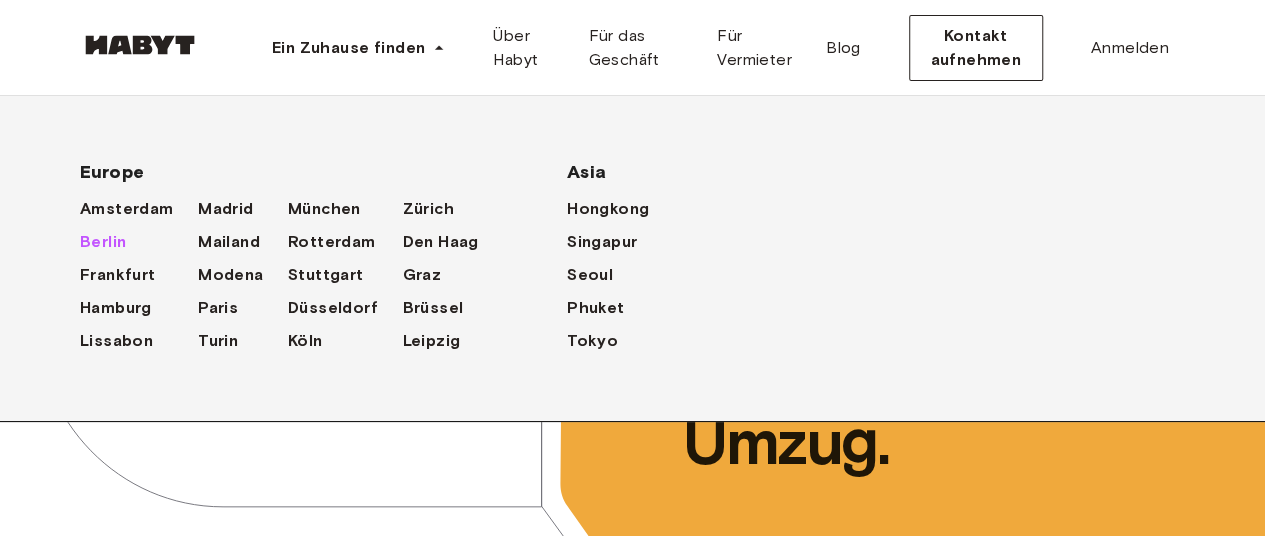 scroll, scrollTop: 333, scrollLeft: 0, axis: vertical 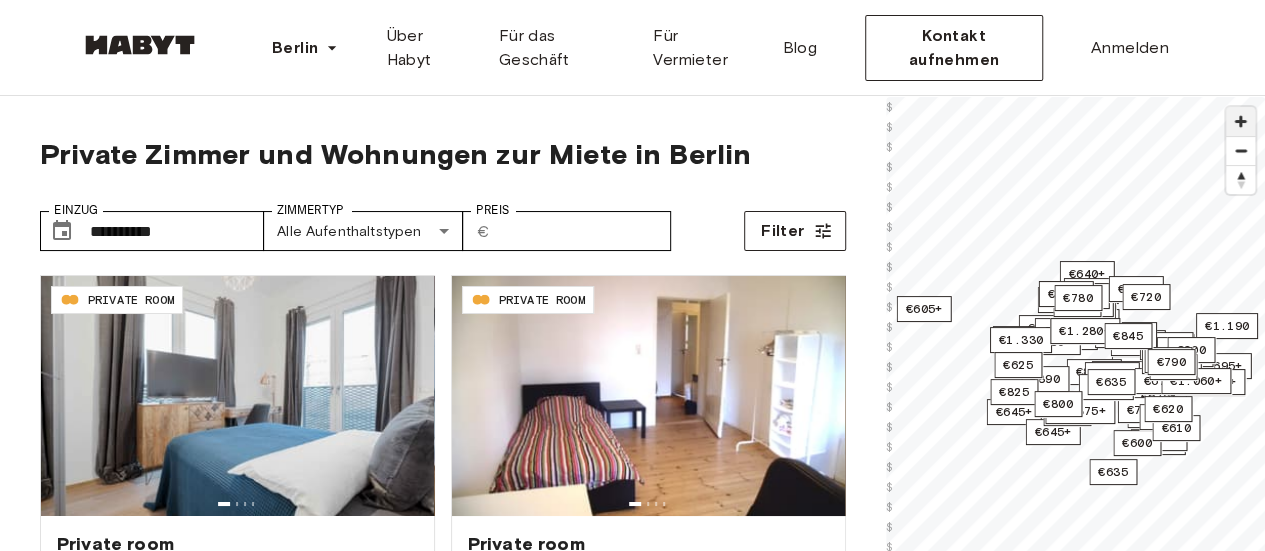 click at bounding box center [1240, 121] 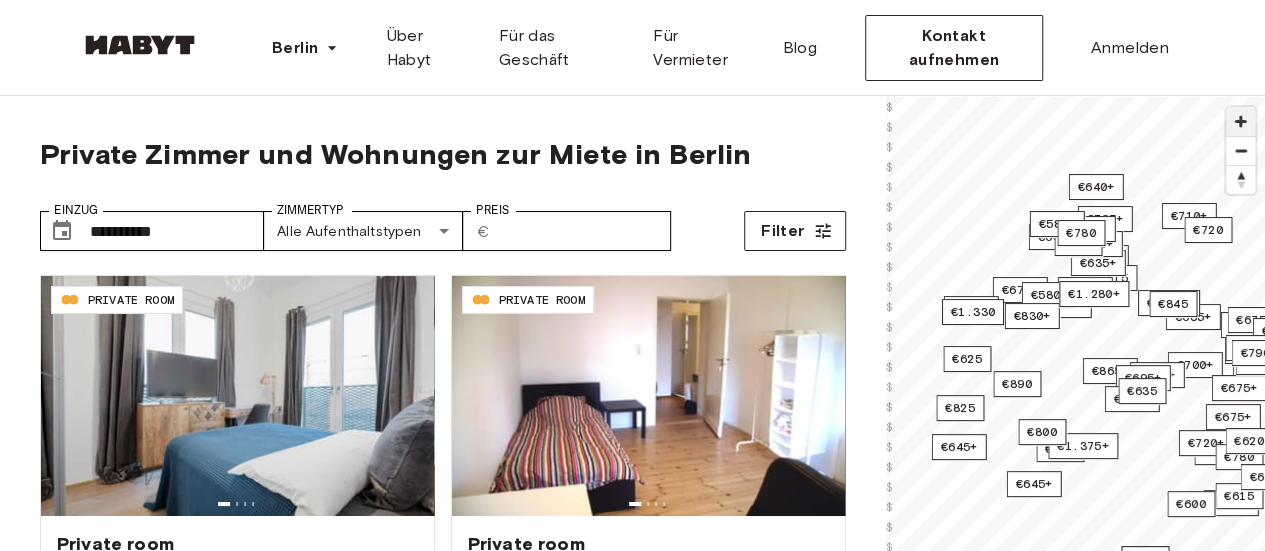 click at bounding box center (1240, 121) 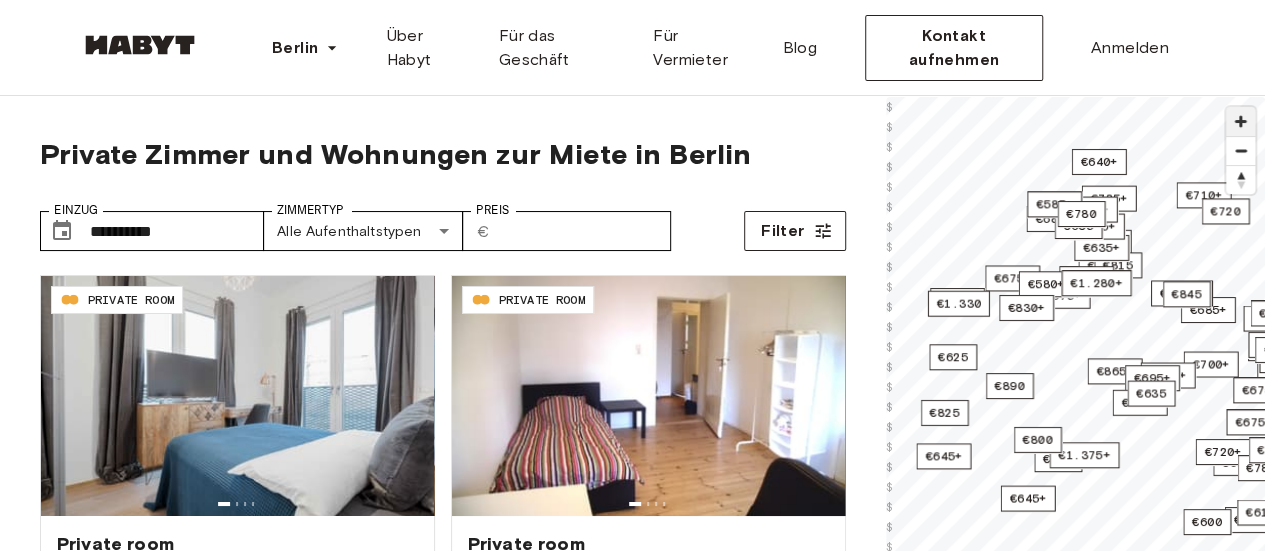 click at bounding box center [1240, 121] 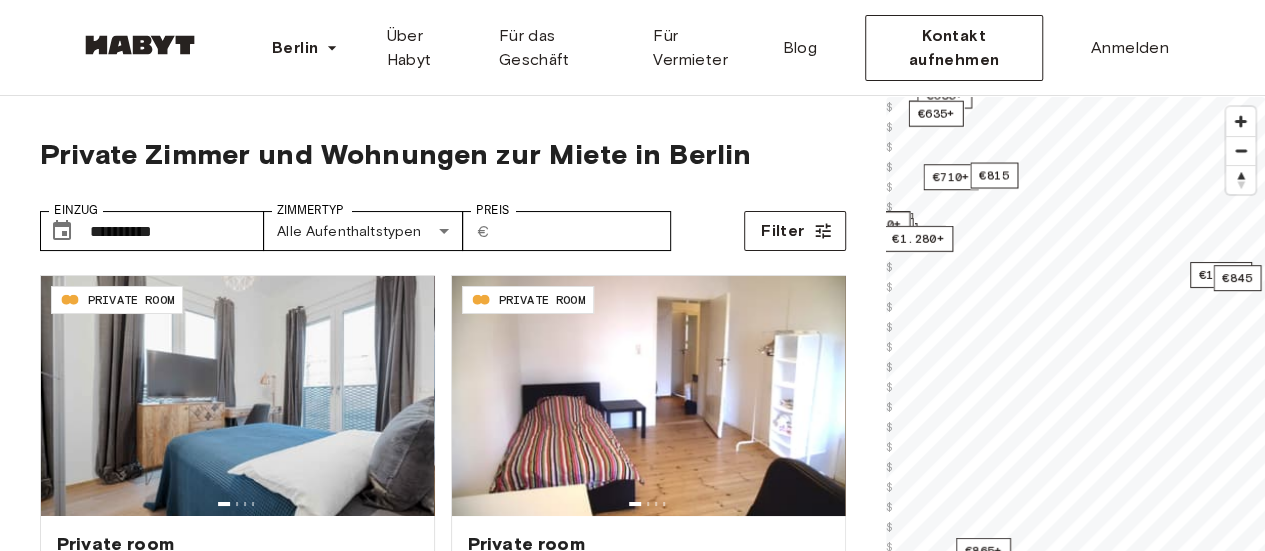 click on "**********" at bounding box center [632, 461] 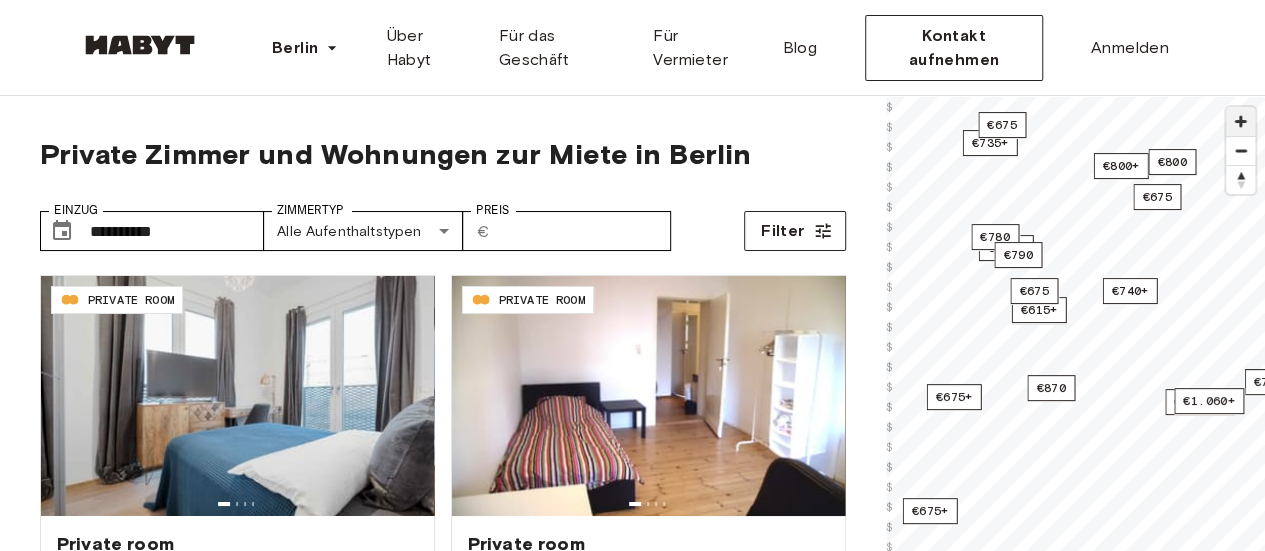 click at bounding box center (1240, 121) 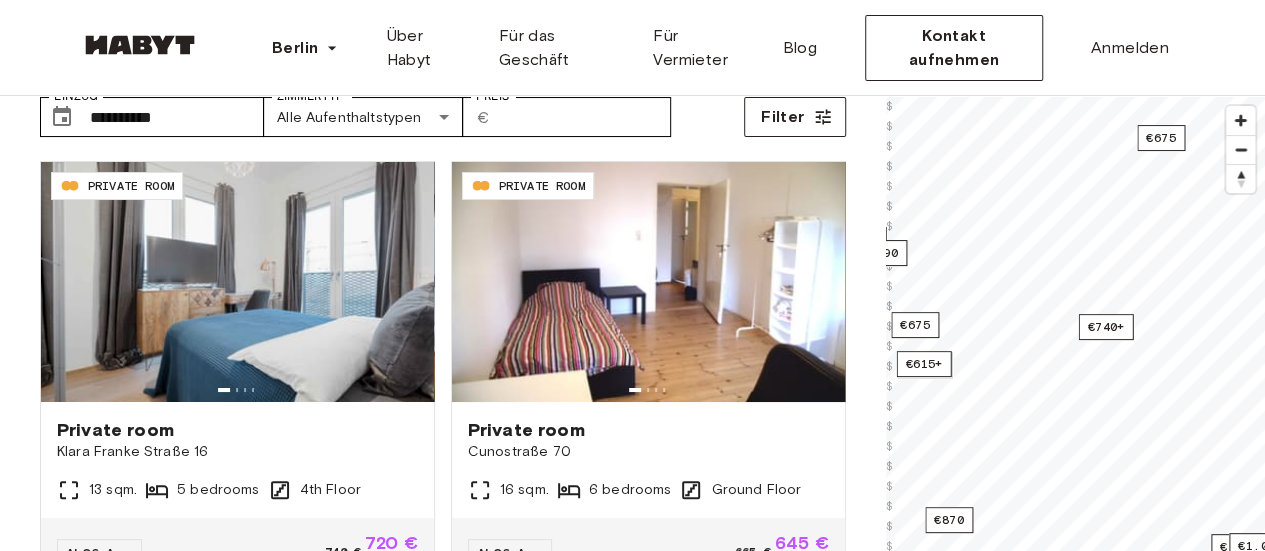 scroll, scrollTop: 0, scrollLeft: 0, axis: both 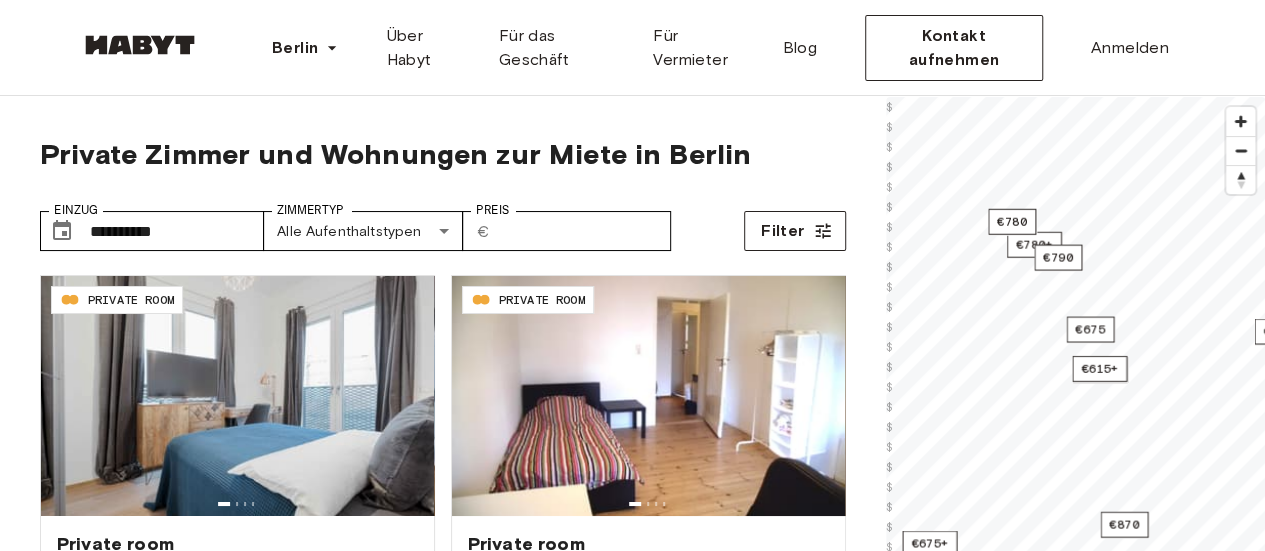 click on "**********" at bounding box center (632, 2392) 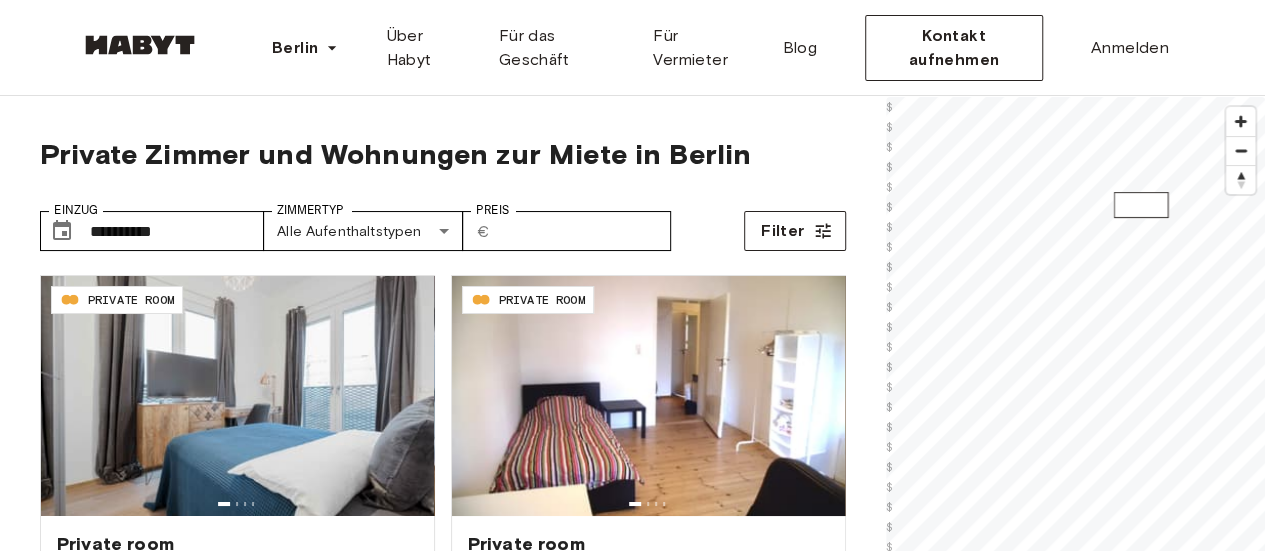click on "€700+ €645+ €670+ €660+ €555+ €700+ €640+ €675+ €1.060+ €1.060+ €685+ €785+ €635+ €685+ €710+ €725+ €815 €645+ €710+ €870 €720+ €865+ €825+ 5 listings €740+ €675+ €735+ €735+ €675 €645+ €580+ €635+ €615 €695+ €685 €615+ €685+ €655+ €685 €675+ €695+ €675+ €675 €605+ €710+ €720+ €1.155+ €615+ €695 €1.190 €1.060+ €800+ €1.280 €1.375+ €650+ €600 €675+ €1.155+ €1.060+ €720 €830+ €1.330 €720+ €1.280+ €780 €890 €825 €1.060+ €1.145+ €780+ €800 €635 €625 €675 €585+ €780 €1.280+ €610 €845 €780 €800 €635 €790 €620" at bounding box center [1076, 97] 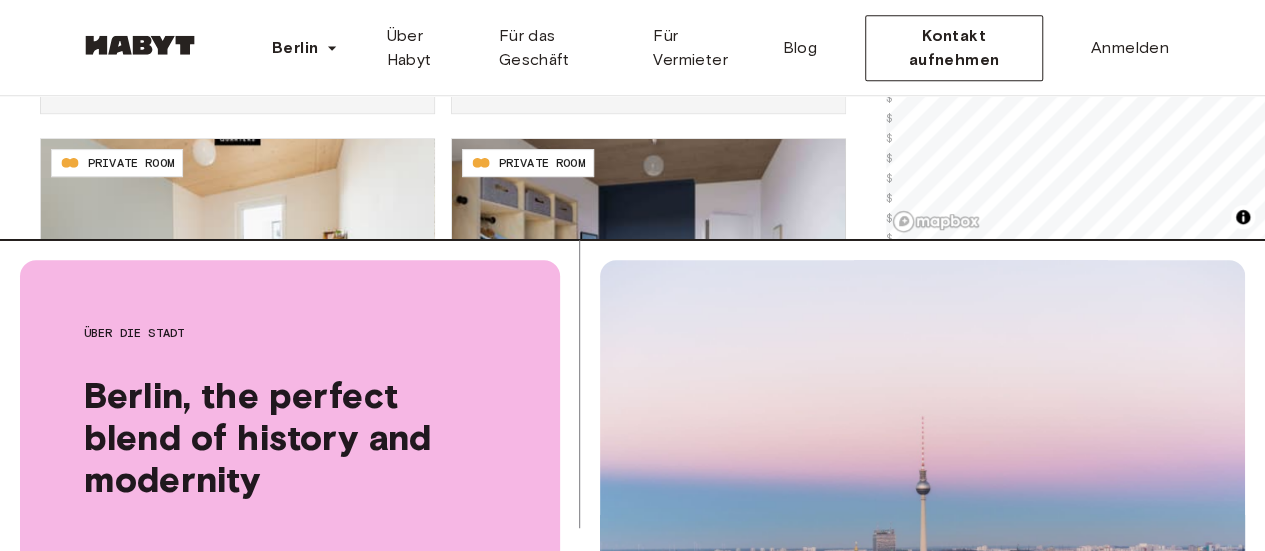 scroll, scrollTop: 0, scrollLeft: 0, axis: both 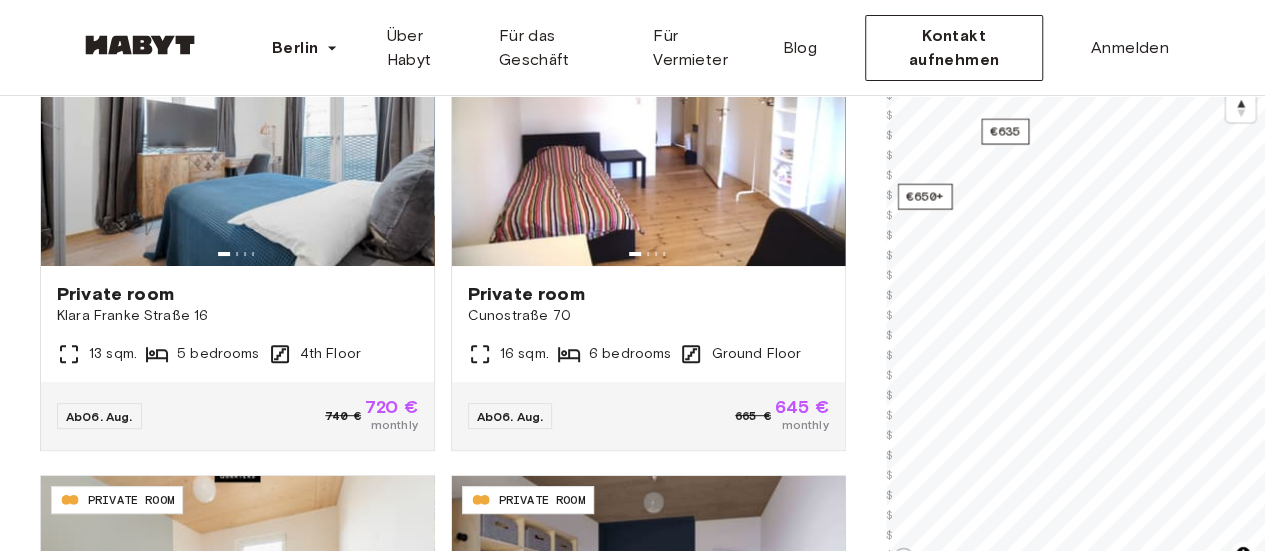 click on "**********" at bounding box center [632, 2142] 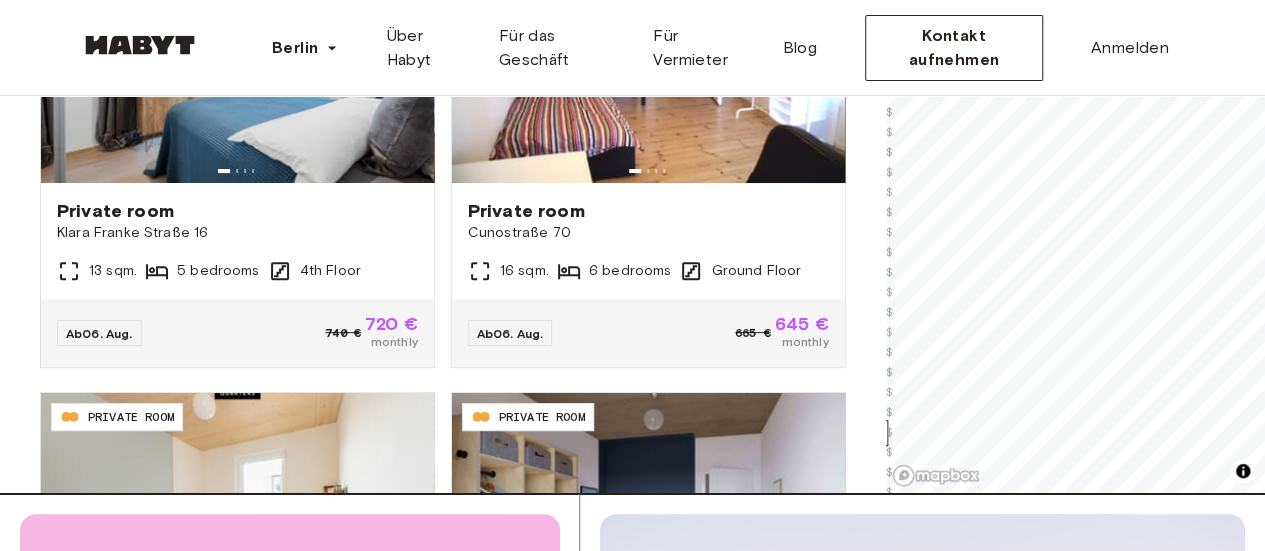 scroll, scrollTop: 0, scrollLeft: 0, axis: both 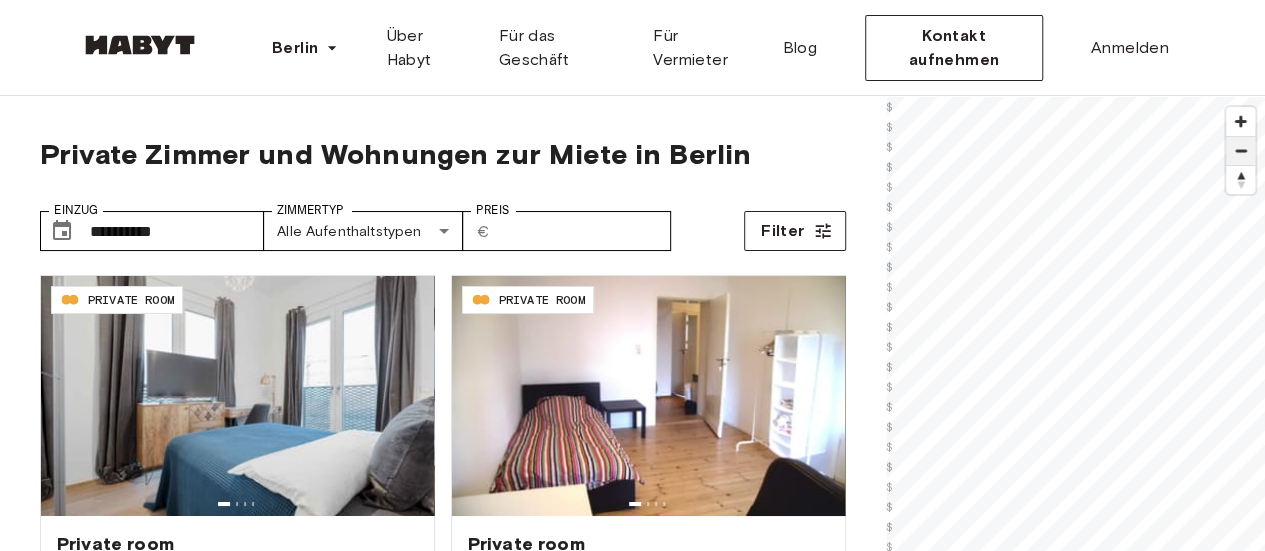 click at bounding box center (1240, 151) 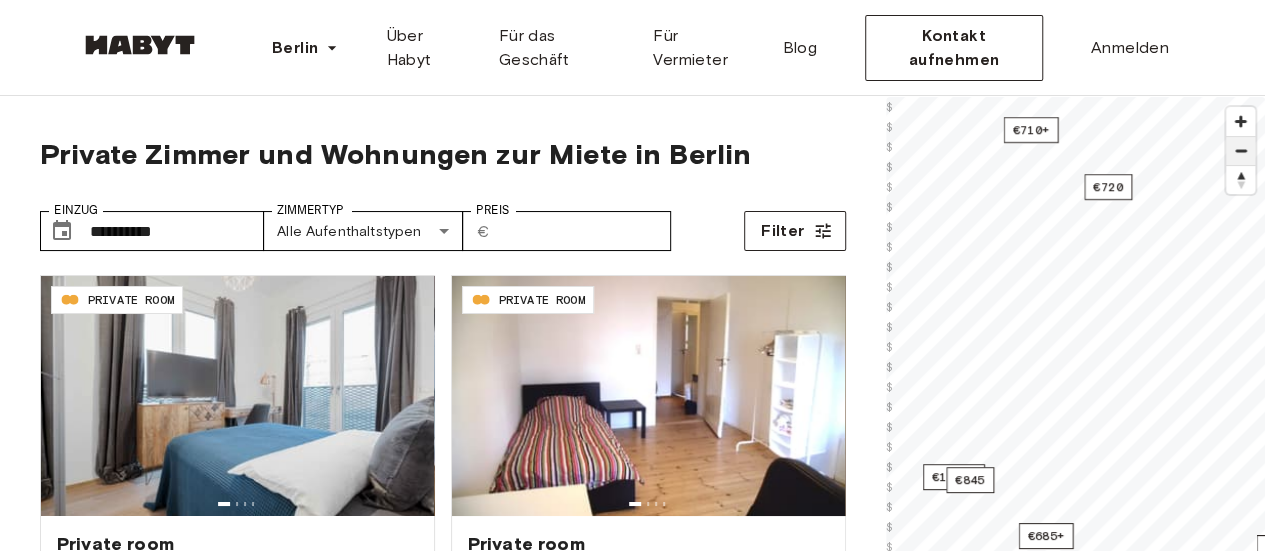 click at bounding box center (1240, 151) 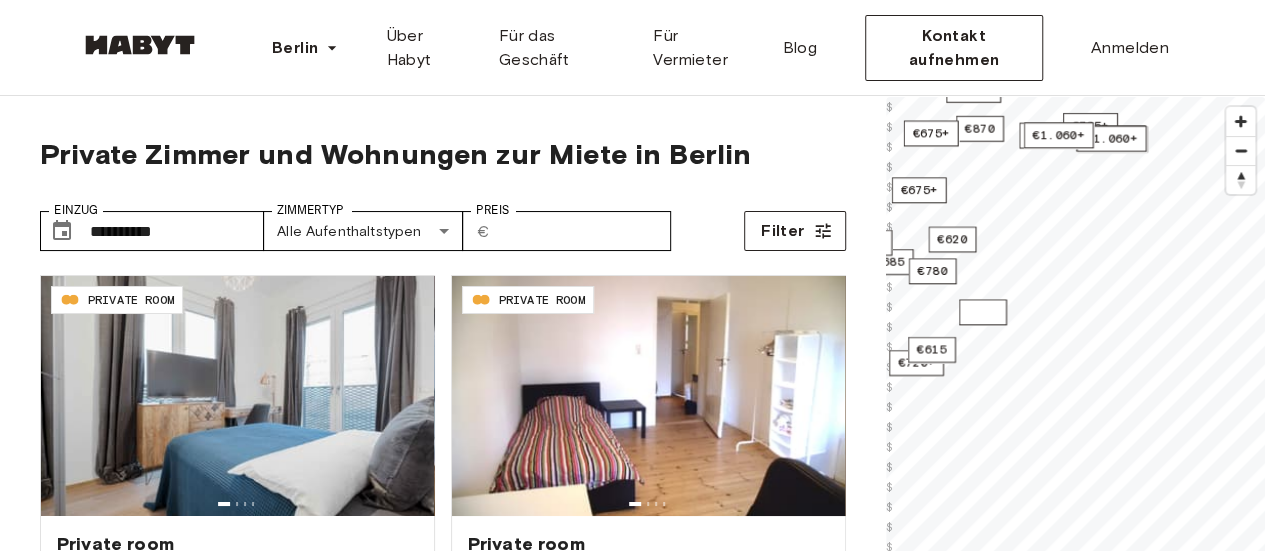 click on "€700+ €645+ €670+ €660+ €555+ €700+ €640+ €675+ €1.060+ €1.060+ €685+ €785+ €635+ €685+ €710+ €725+ €815 €645+ €710+ €870 €720+ €865+ €825+ €730+ €740+ €675+ €735+ €735+ €675 €645+ €580+ €635+ €615 €695+ €685 €615+ €685+ €655+ €685 €675+ €695+ €675+ €675 €605+ €710+ €720+ €1.155+ €615+ €695 €1.190 €1.060+ €800+ €1.280 €1.375+ €650+ €600 €675+ €1.155+ €1.060+ €720 €830+ €1.330 €720+ €1.280+ €780 €890 €825 €1.060+ €1.145+ €780+ €800 €635 €625 €675 €585+ €780 €1.280+ €610 €845 €780 €800 €635 €790 €620" at bounding box center (1076, 97) 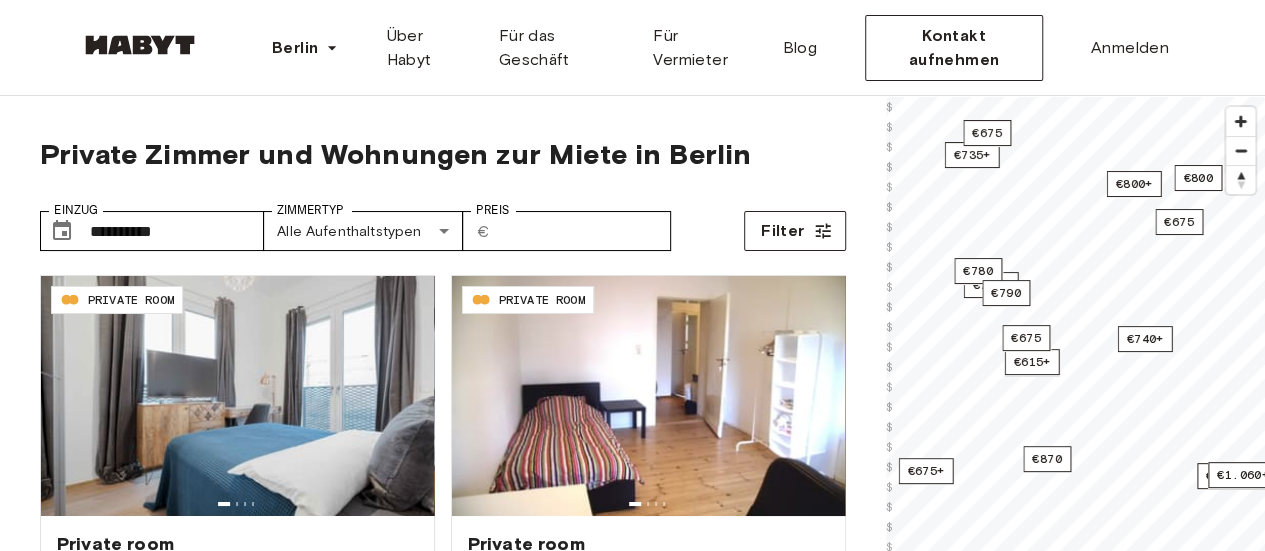 drag, startPoint x: 1176, startPoint y: 321, endPoint x: 1276, endPoint y: 319, distance: 100.02 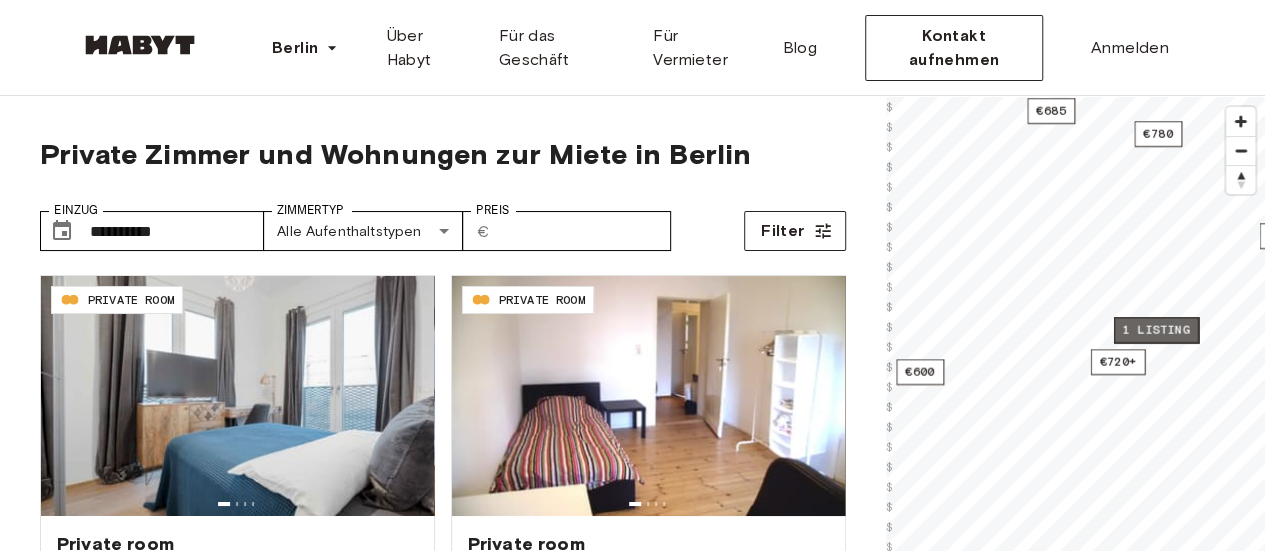 click on "1 listing" at bounding box center (1155, 330) 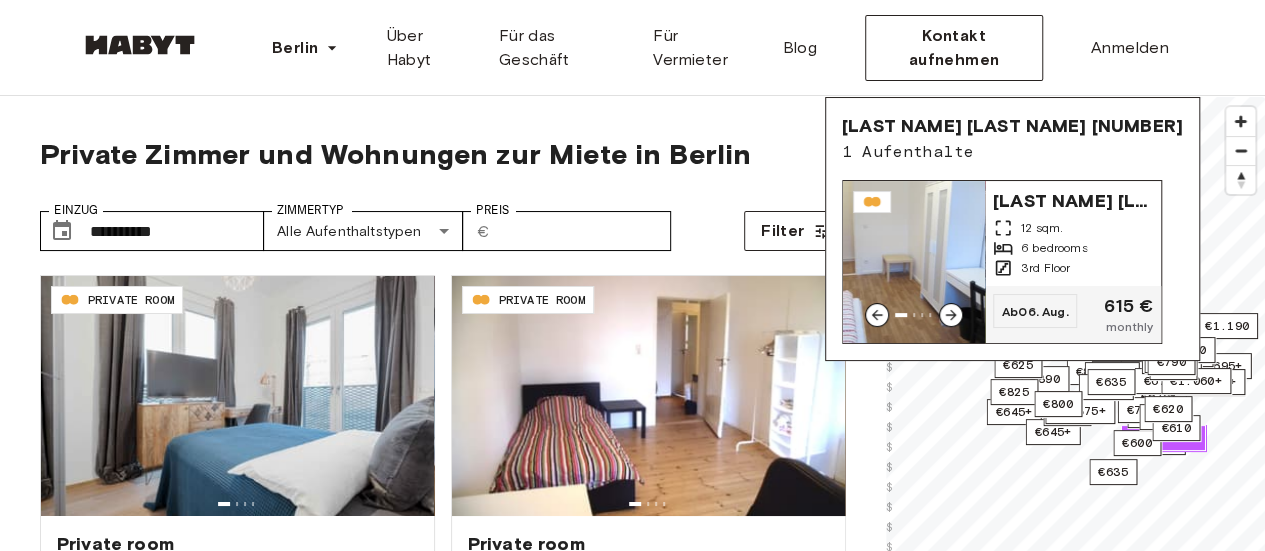 click at bounding box center (914, 262) 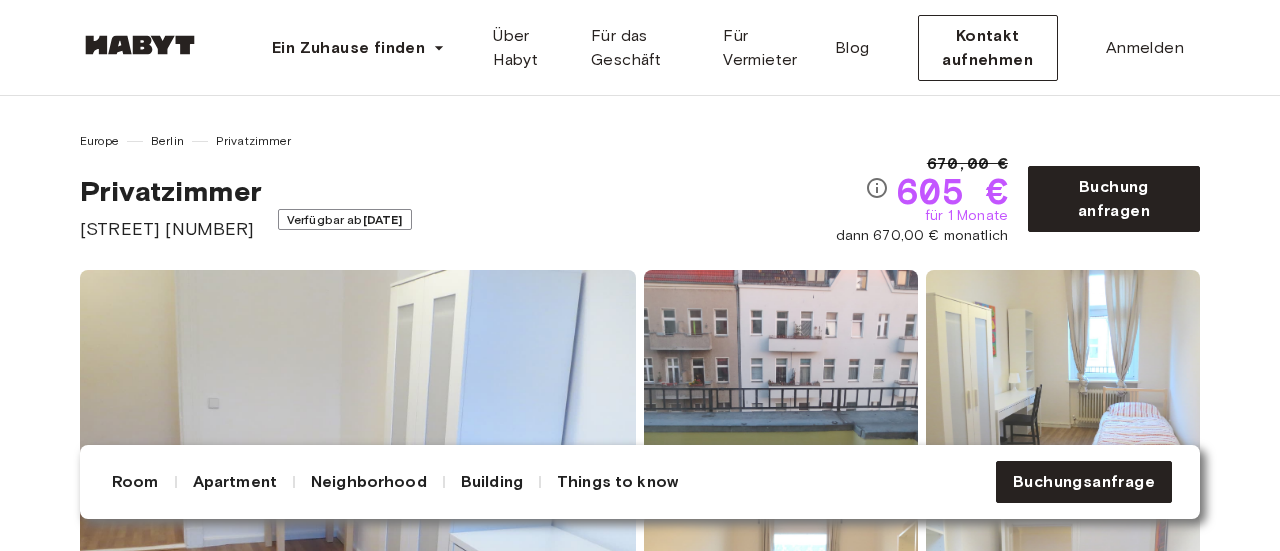 scroll, scrollTop: 0, scrollLeft: 0, axis: both 